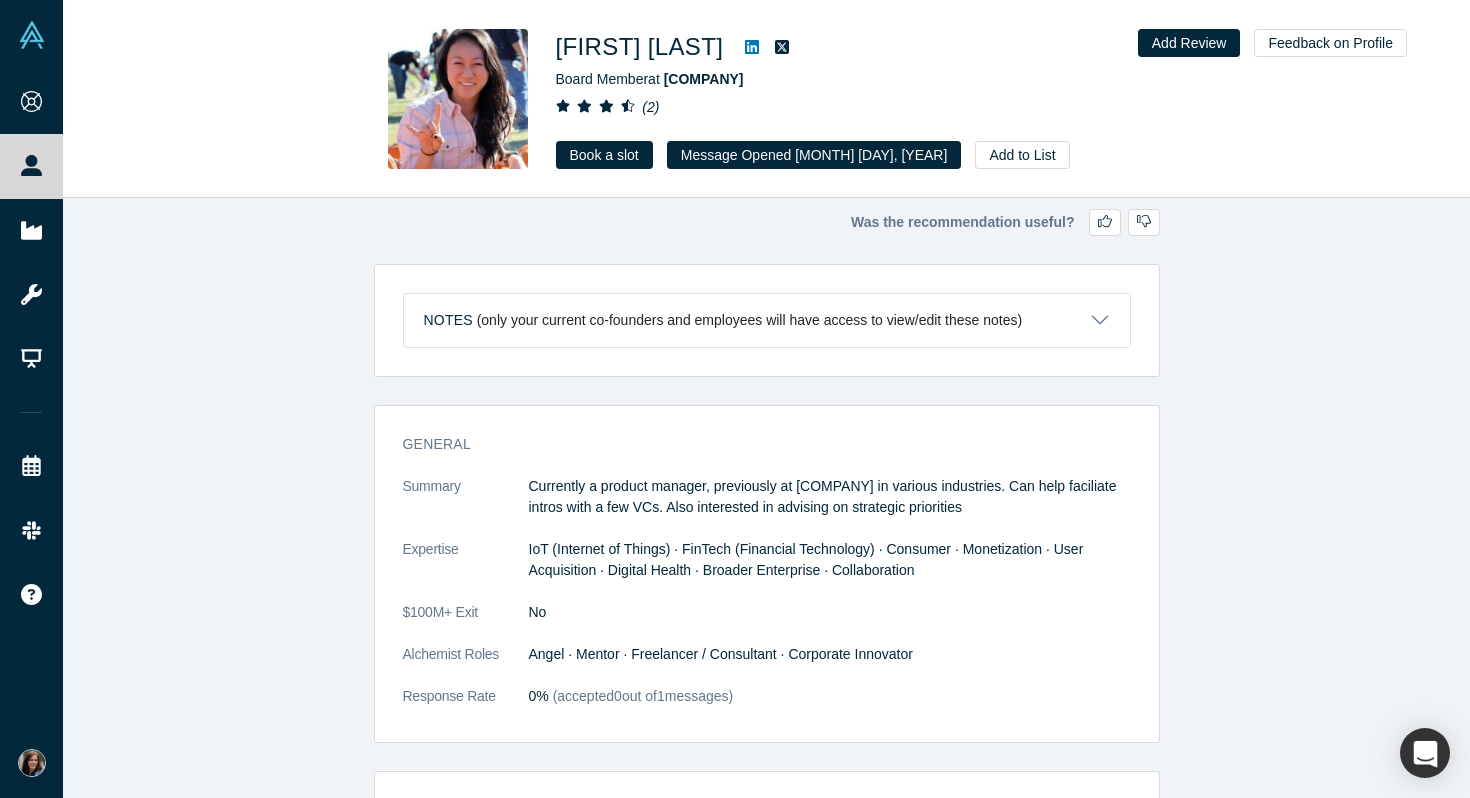 scroll, scrollTop: 0, scrollLeft: 0, axis: both 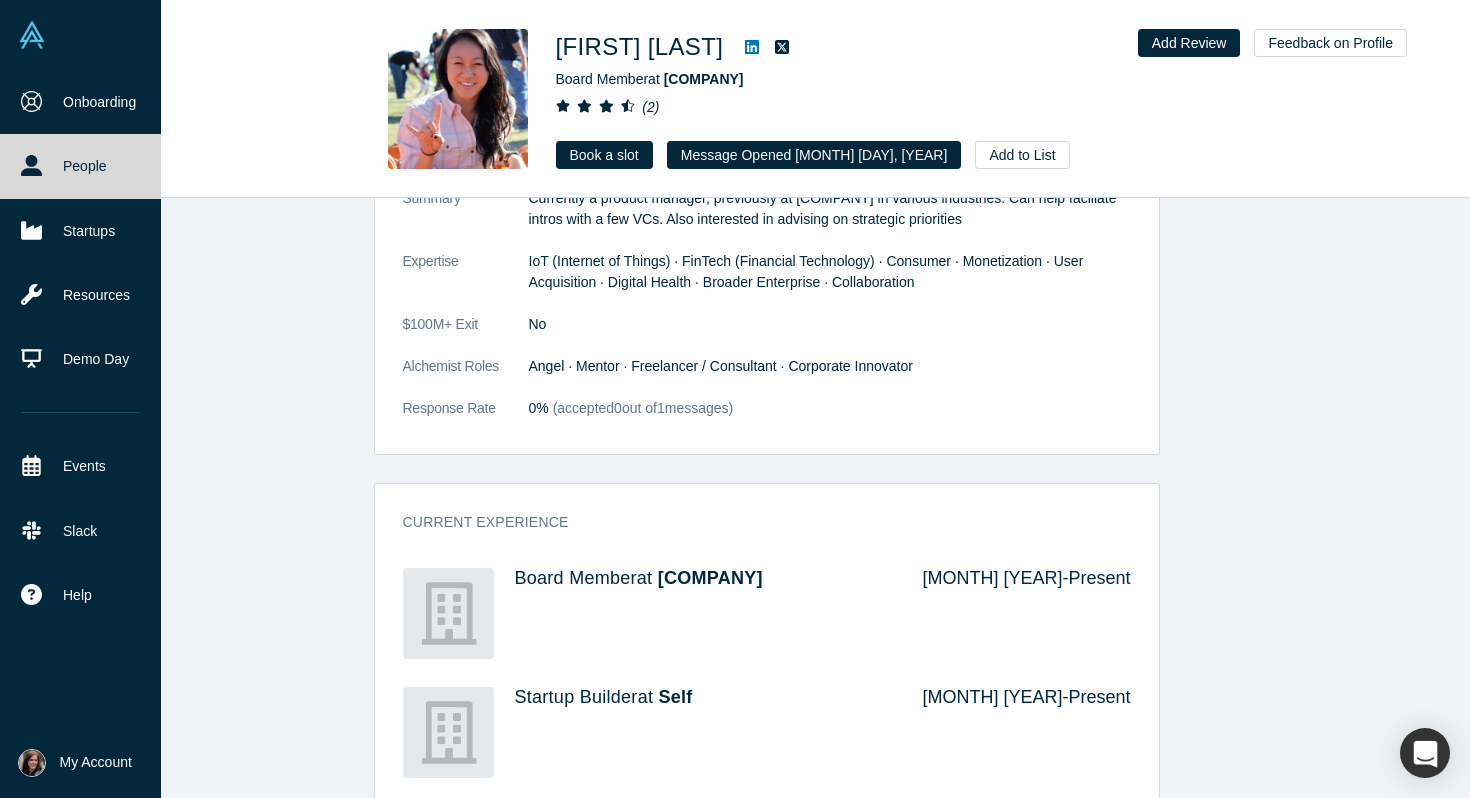 click 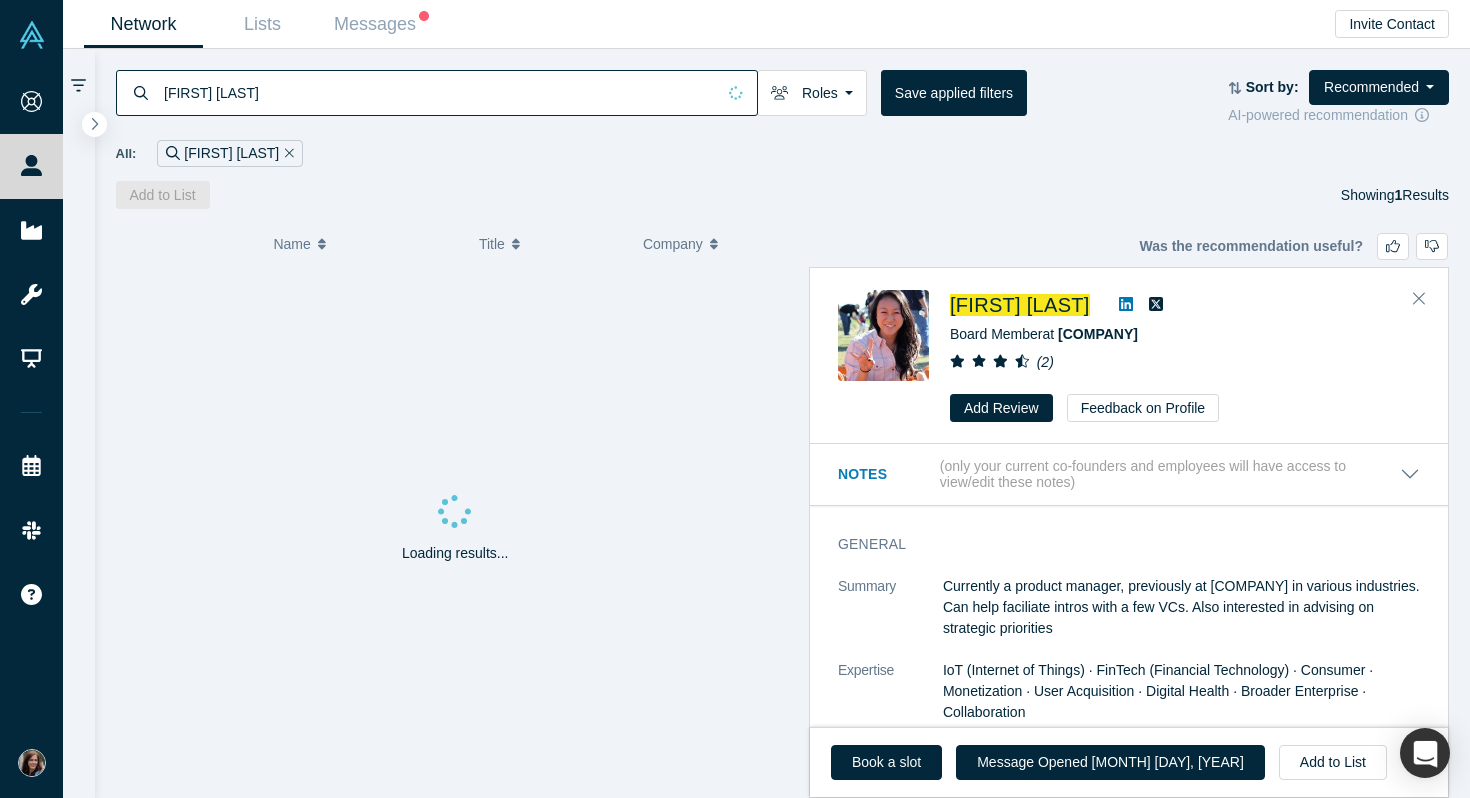 click on "[FIRST] [LAST]" at bounding box center (438, 92) 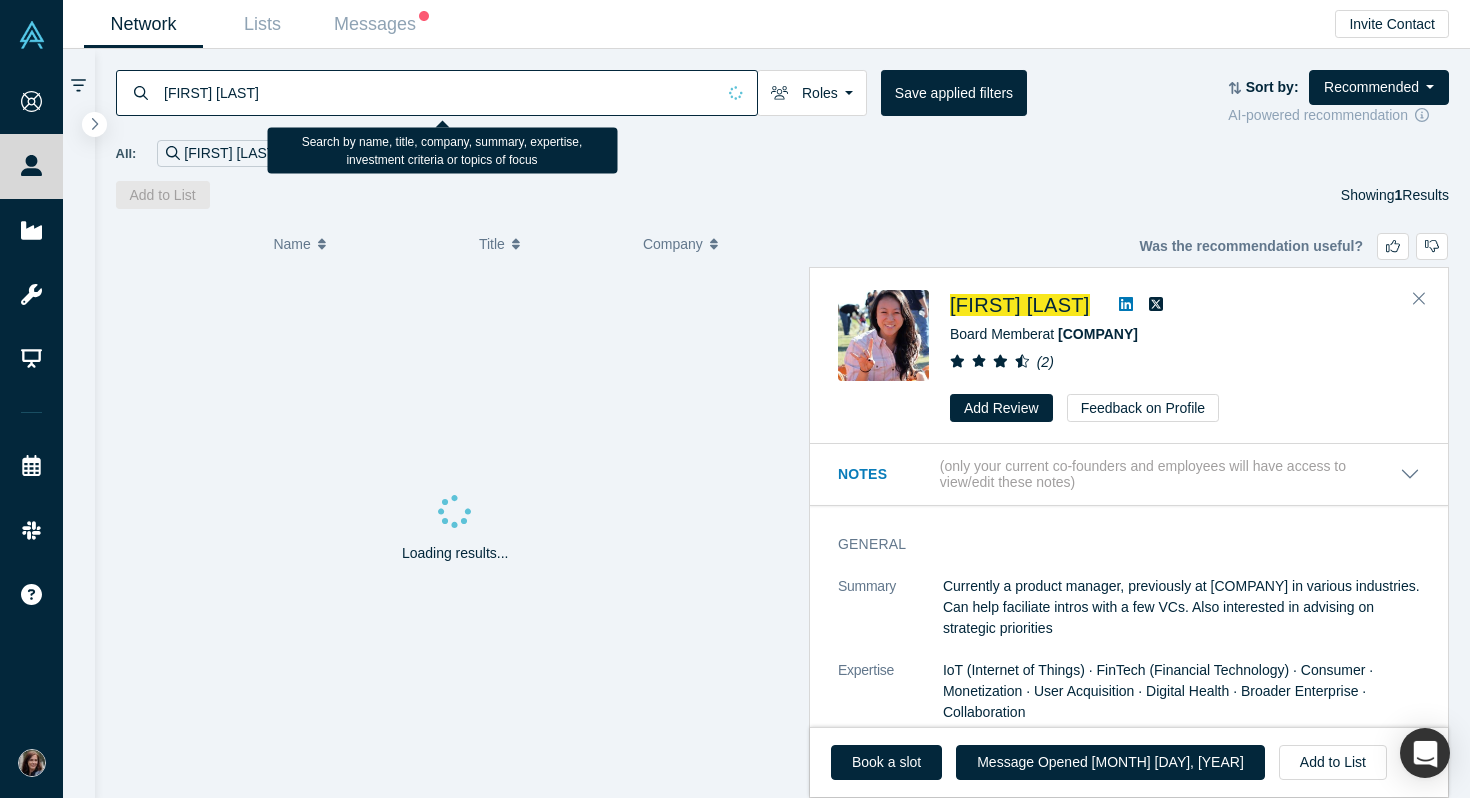 click on "[FIRST] [LAST]" at bounding box center (438, 92) 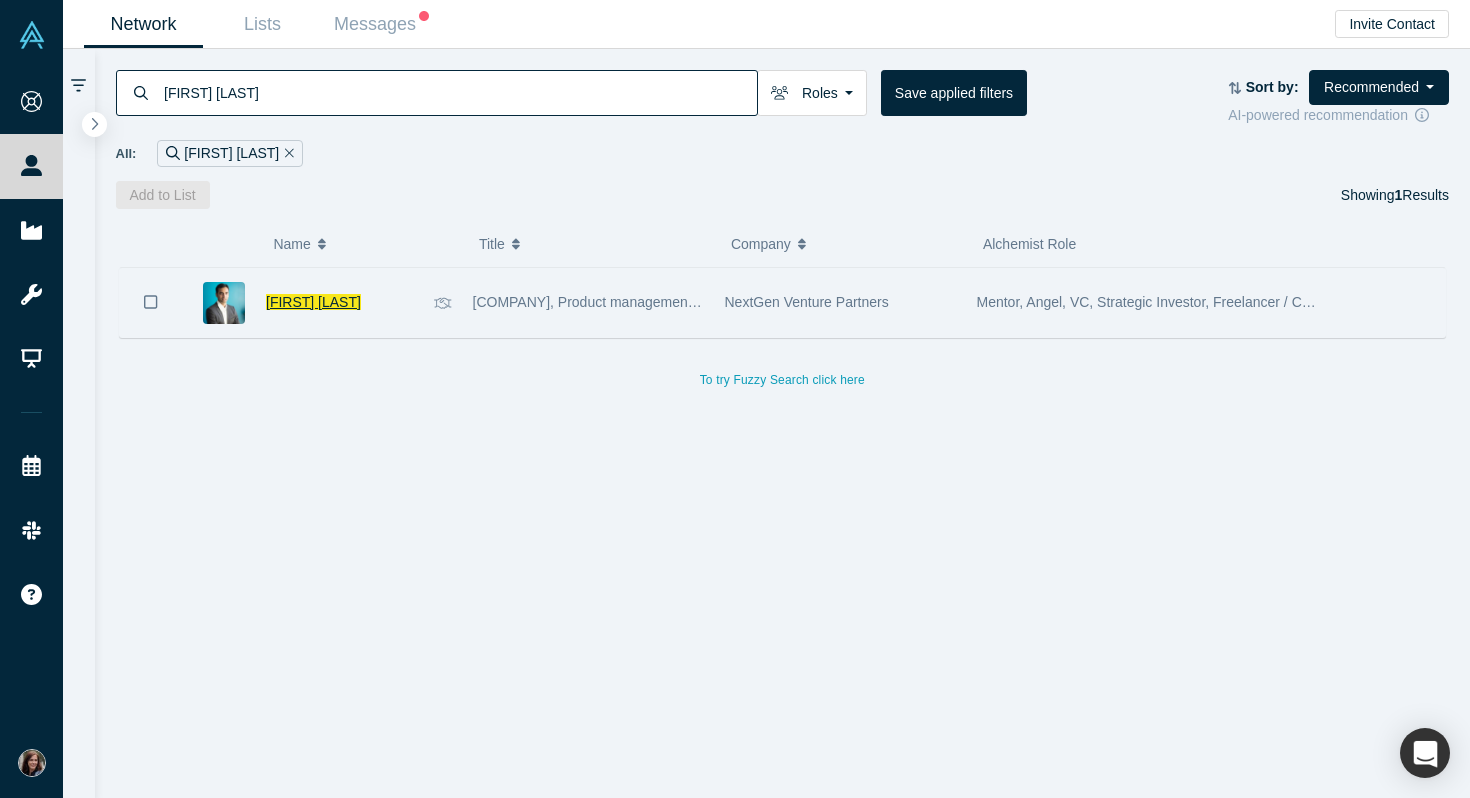 type on "[FIRST] [LAST]" 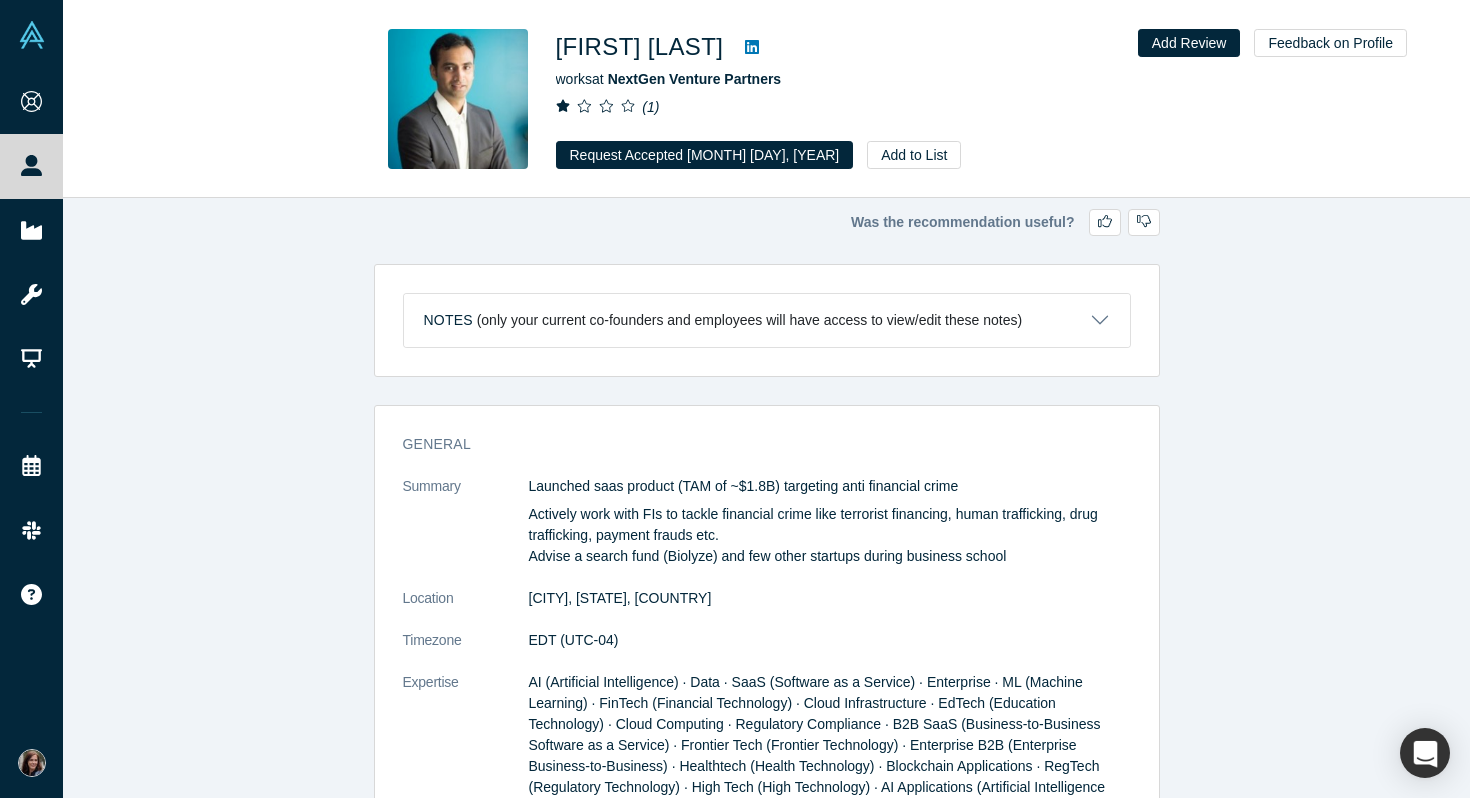 click 